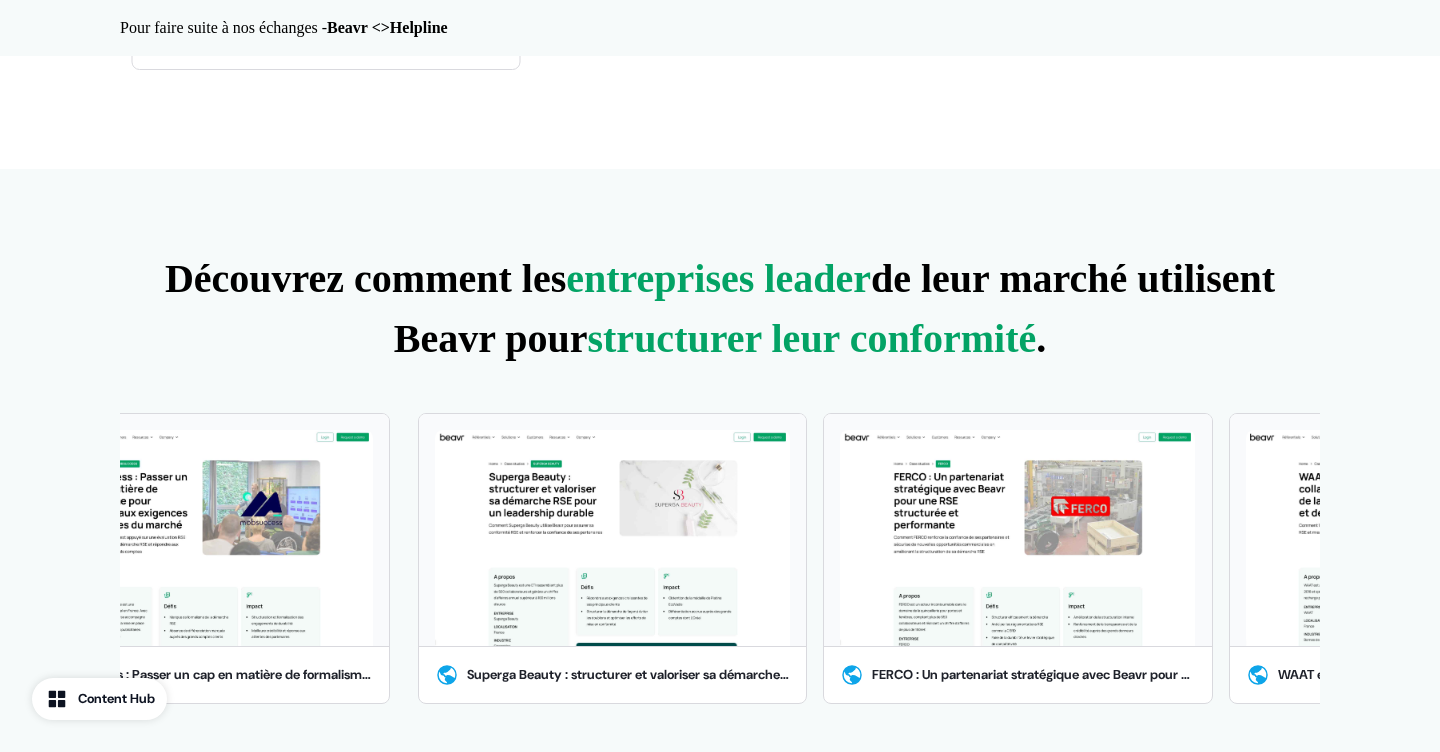 scroll, scrollTop: 971, scrollLeft: 0, axis: vertical 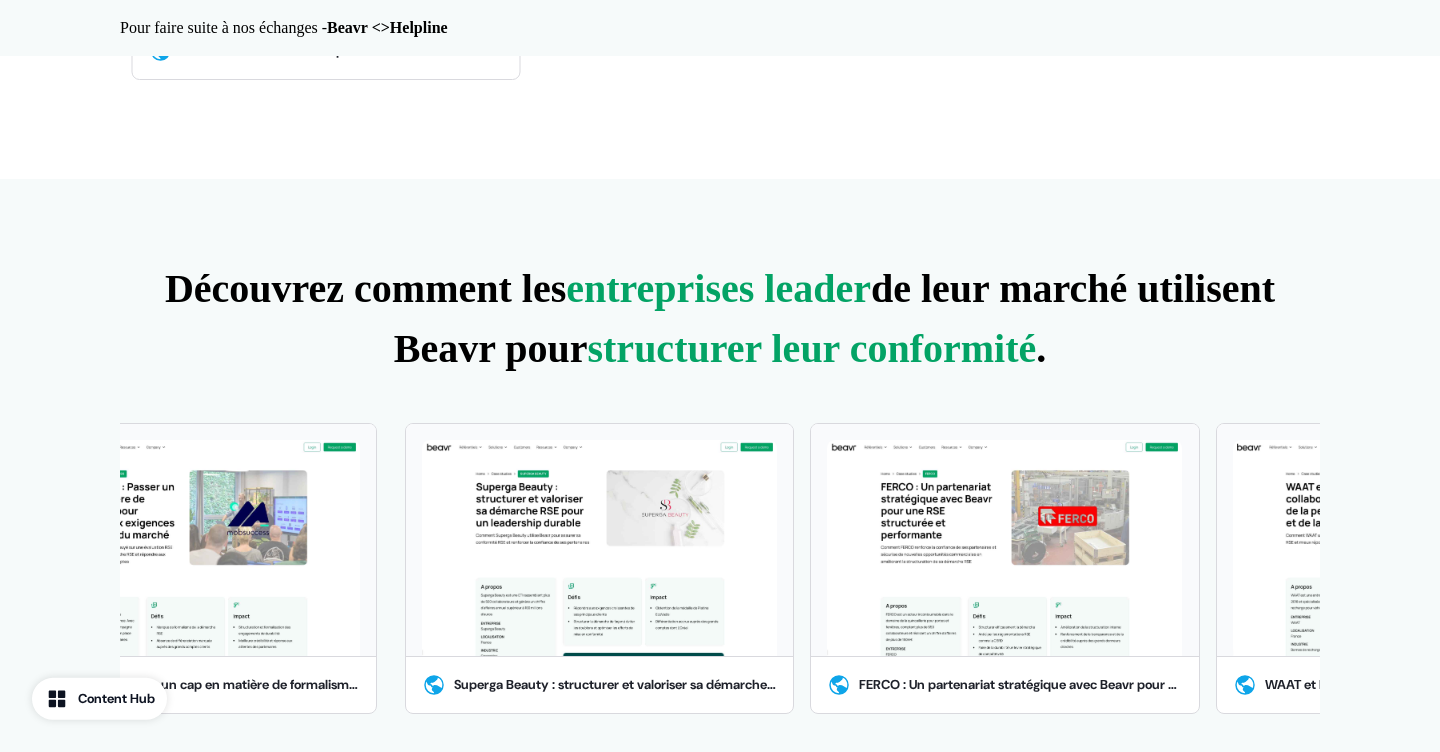 click on "Content Hub" at bounding box center (116, 699) 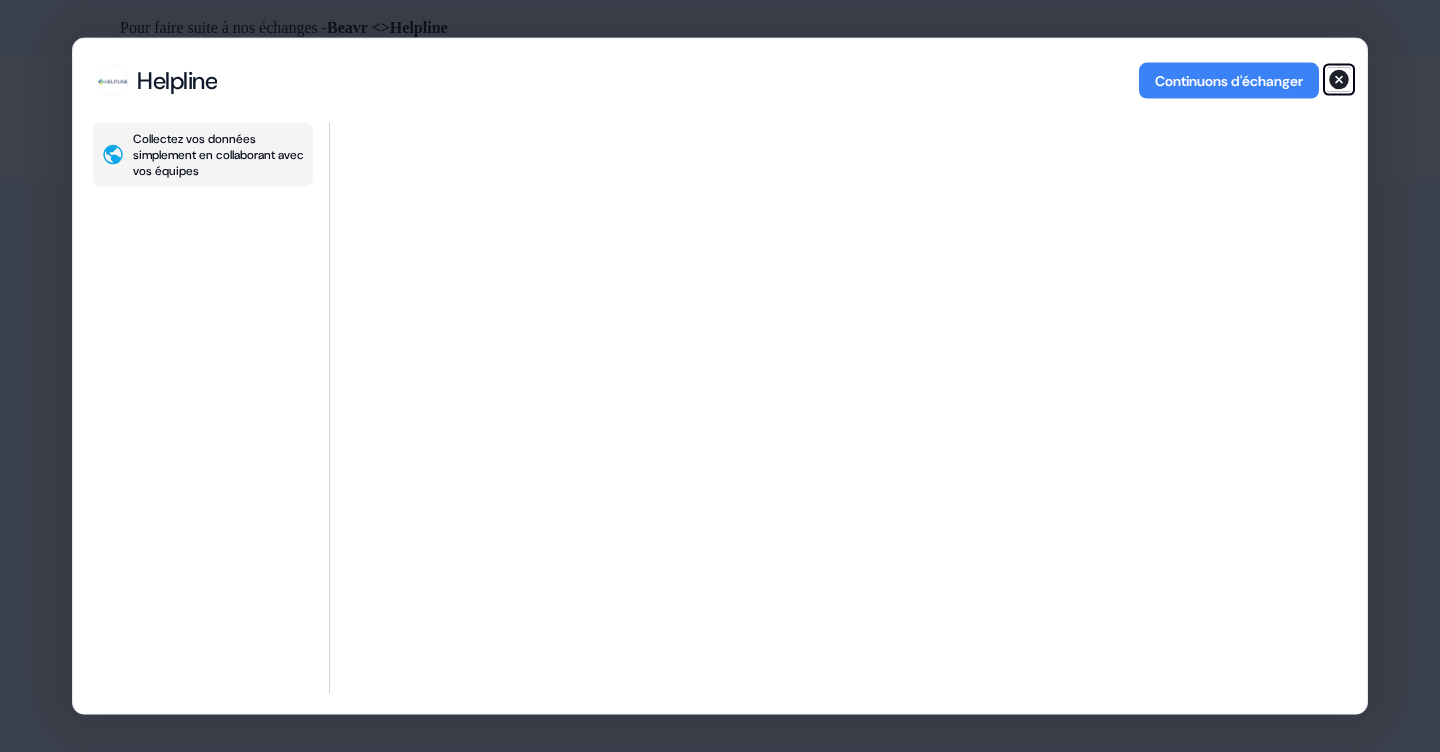 click 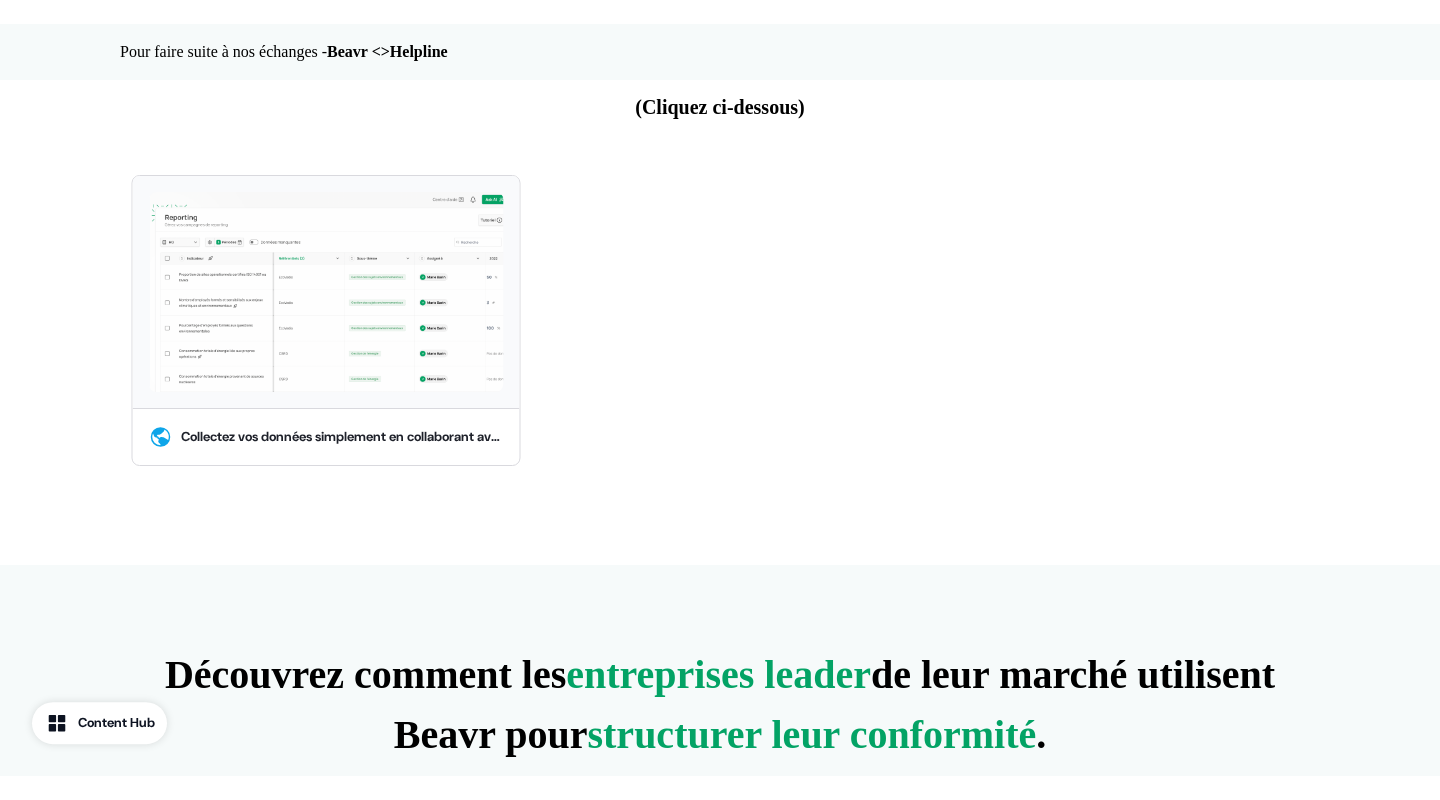 scroll, scrollTop: 653, scrollLeft: 0, axis: vertical 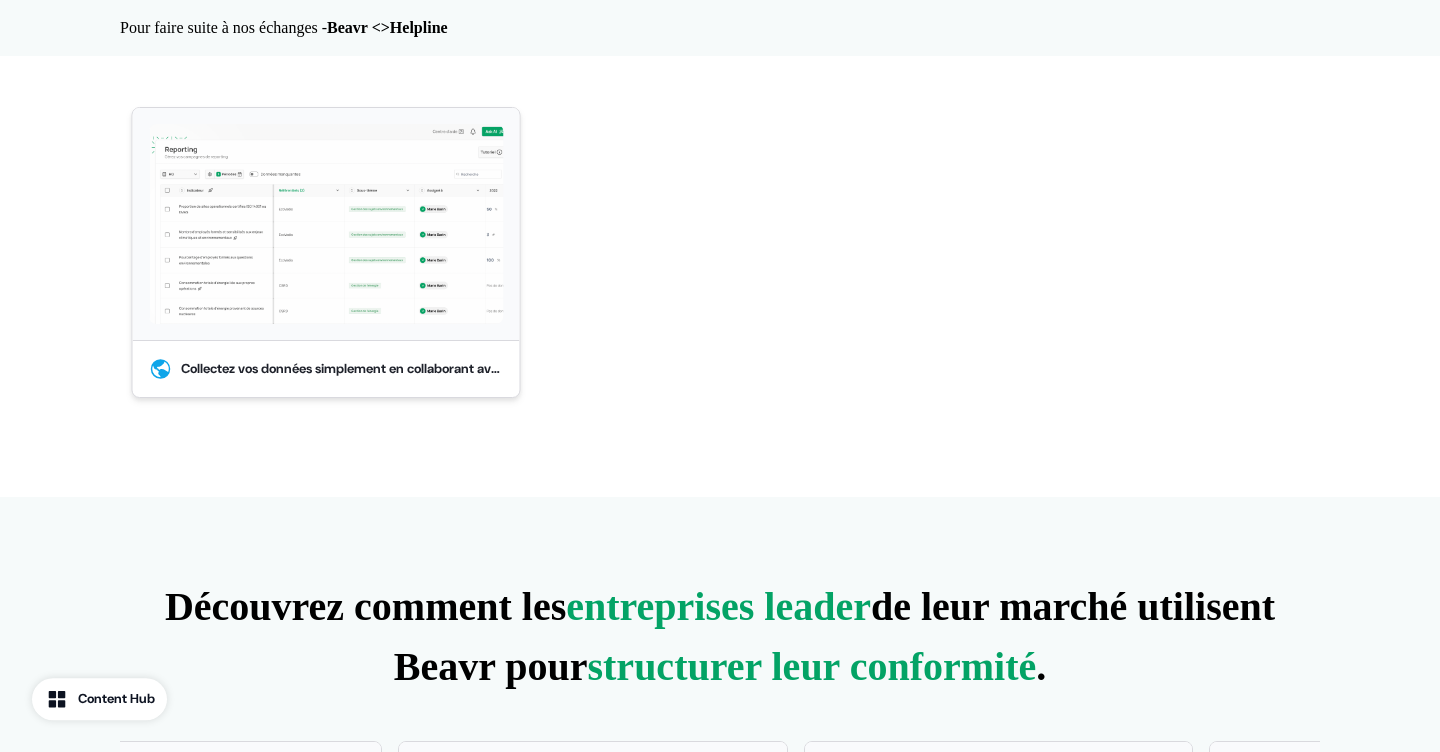 click at bounding box center (326, 224) 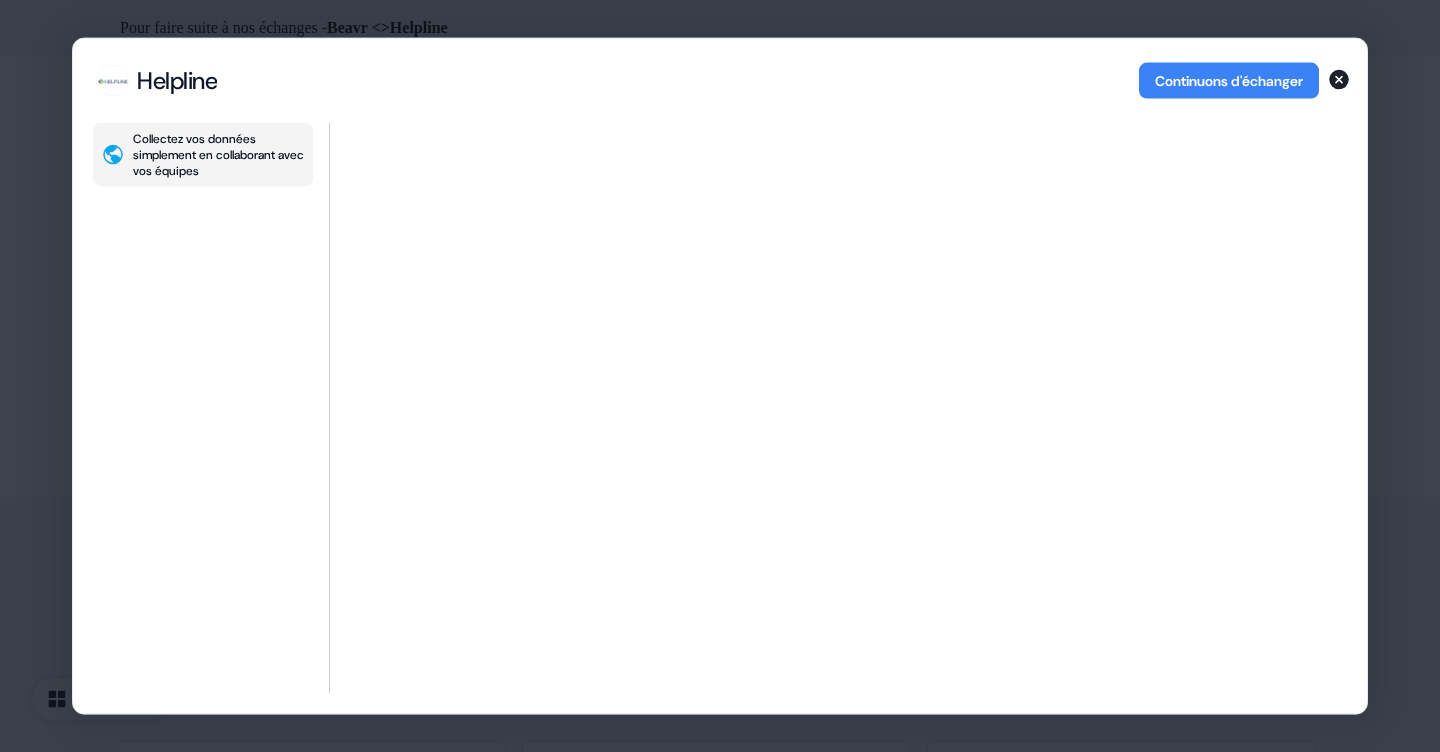 type 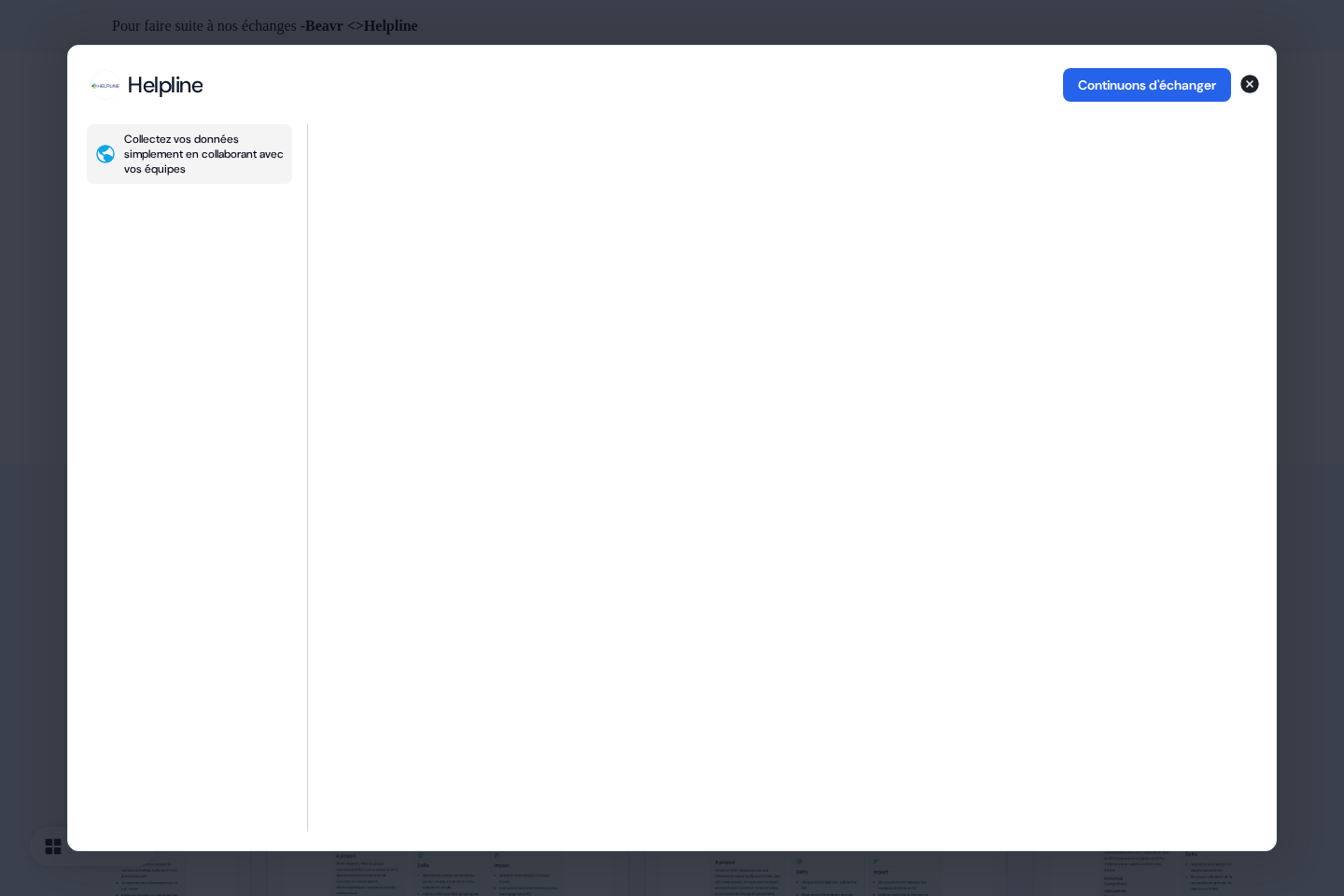 click on "Continuons d'échanger" at bounding box center [1147, 85] 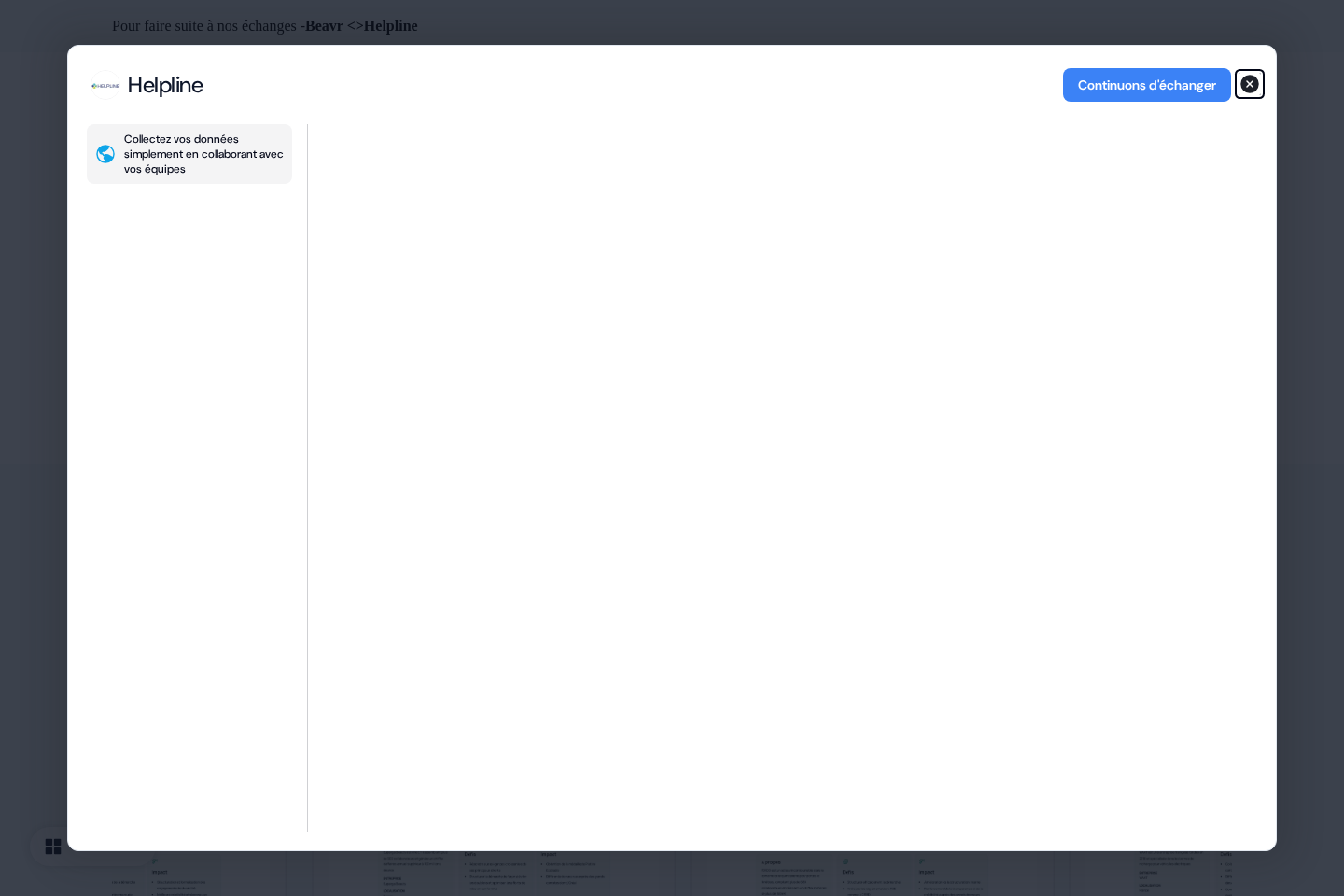 click 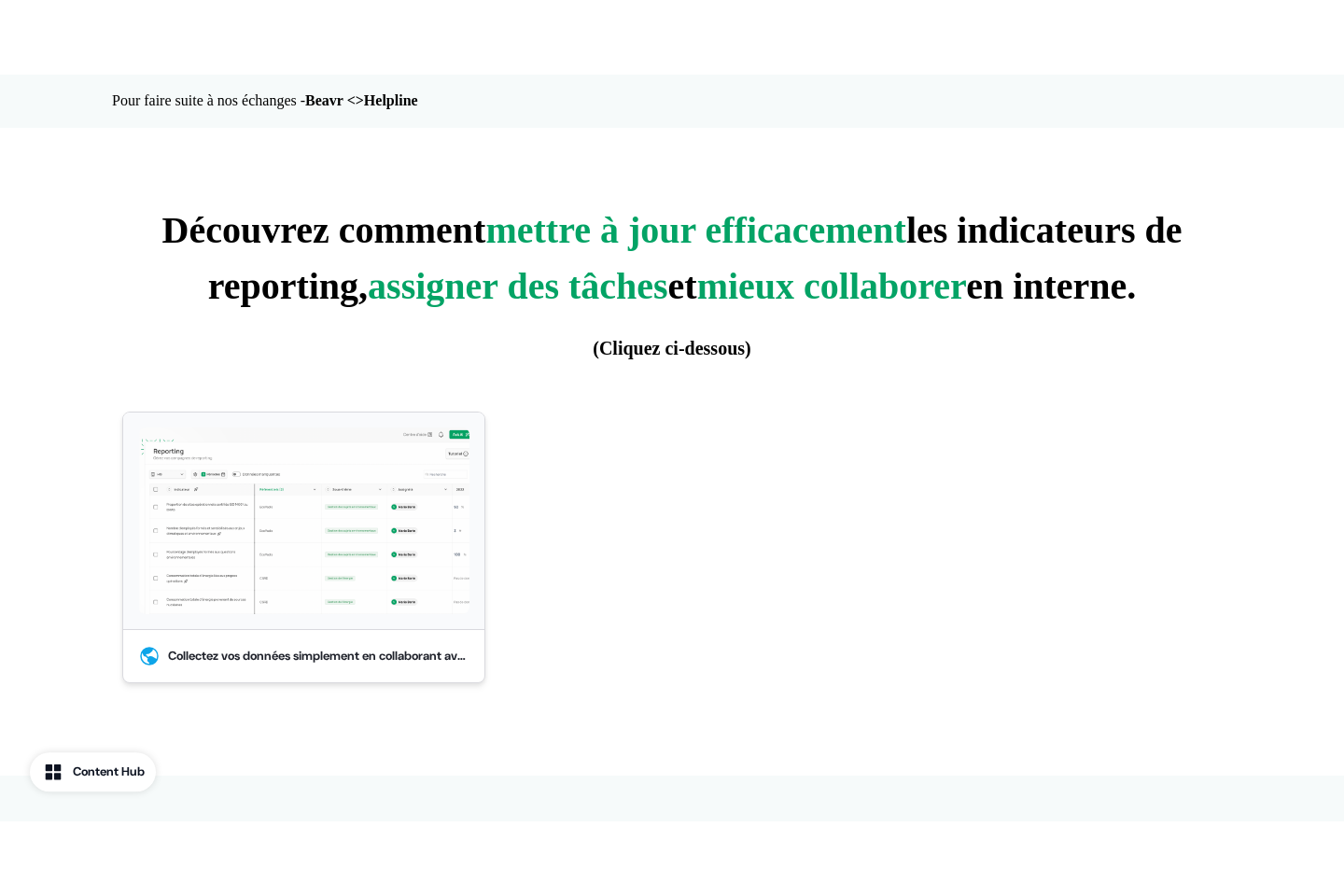scroll, scrollTop: 373, scrollLeft: 0, axis: vertical 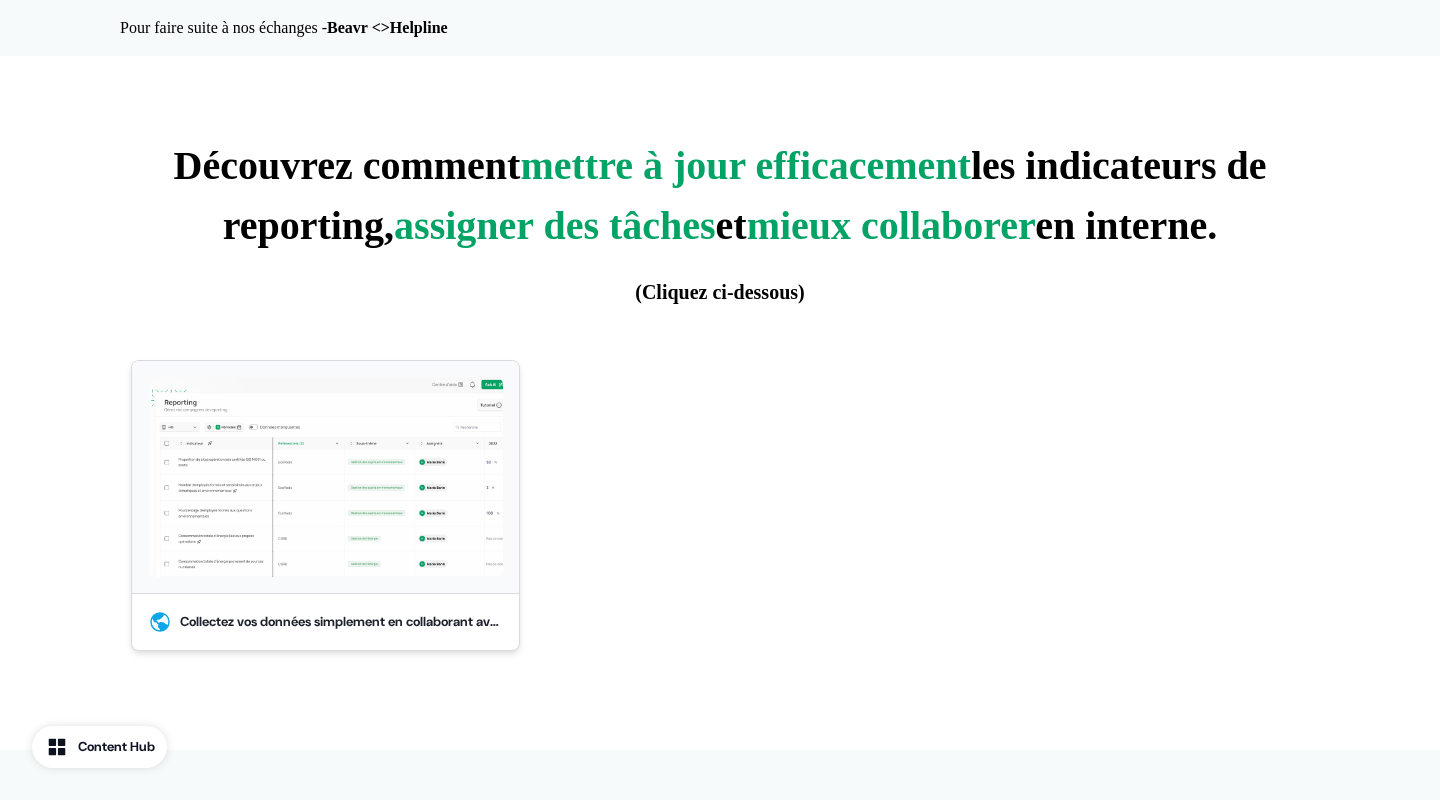 click at bounding box center (325, 477) 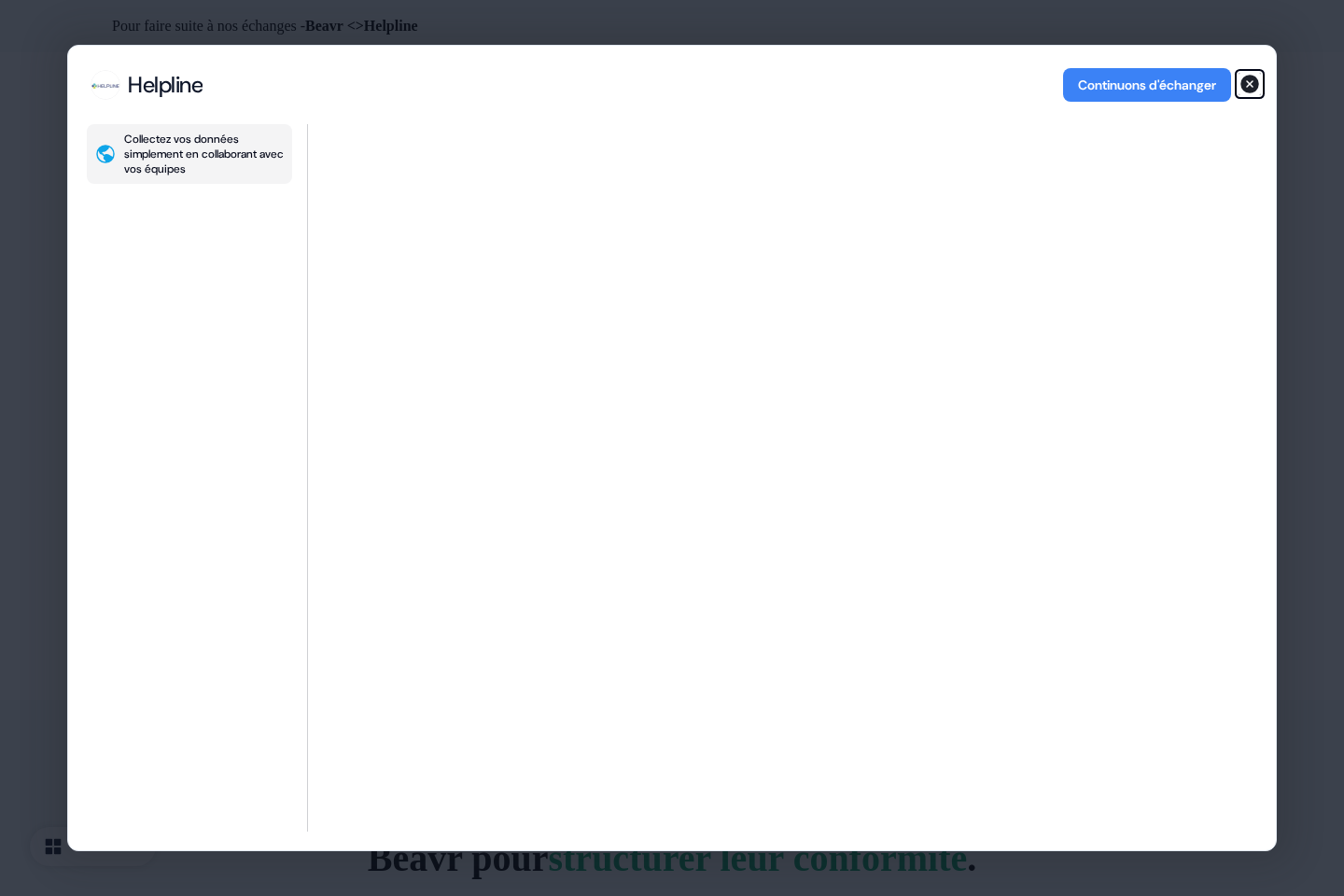 click 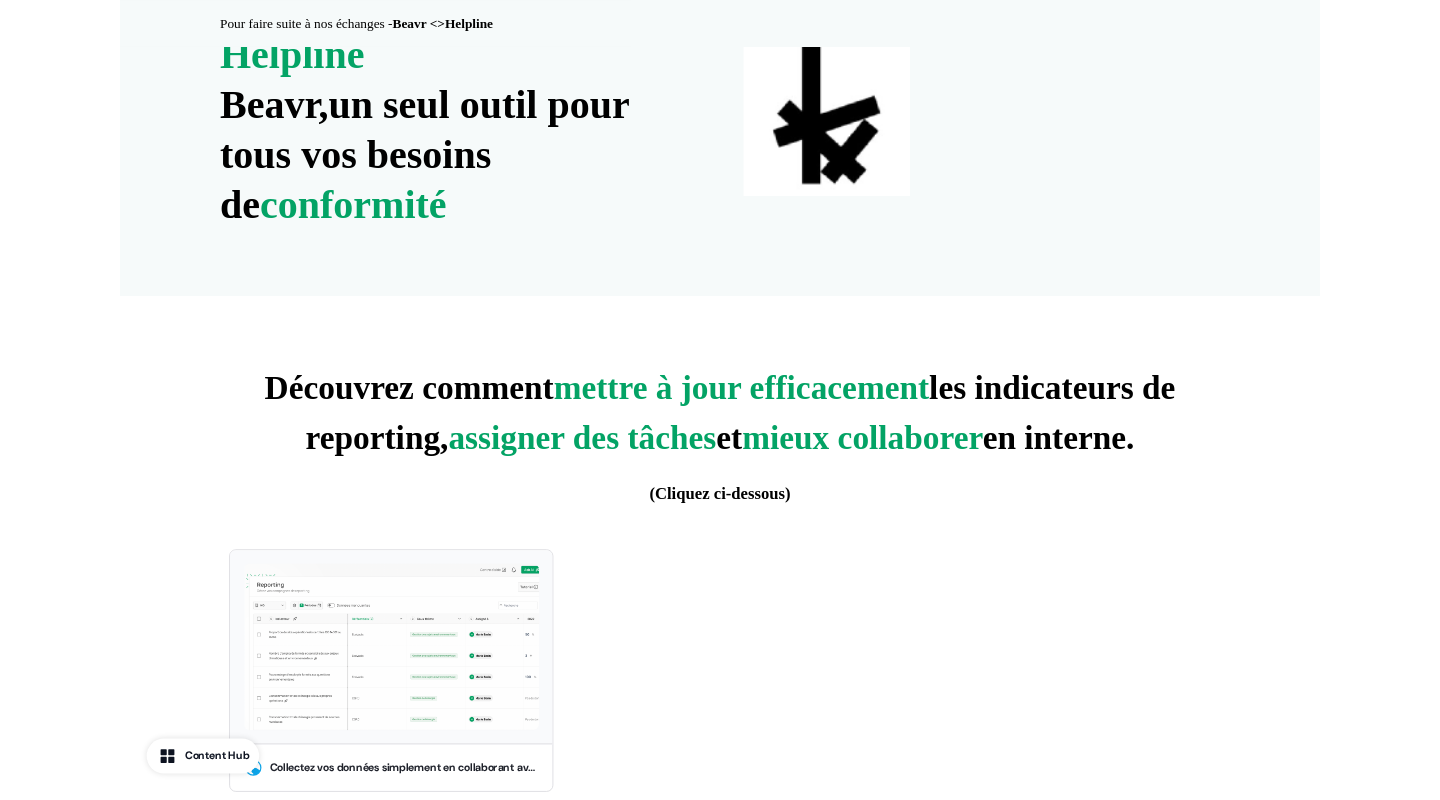 scroll, scrollTop: 0, scrollLeft: 0, axis: both 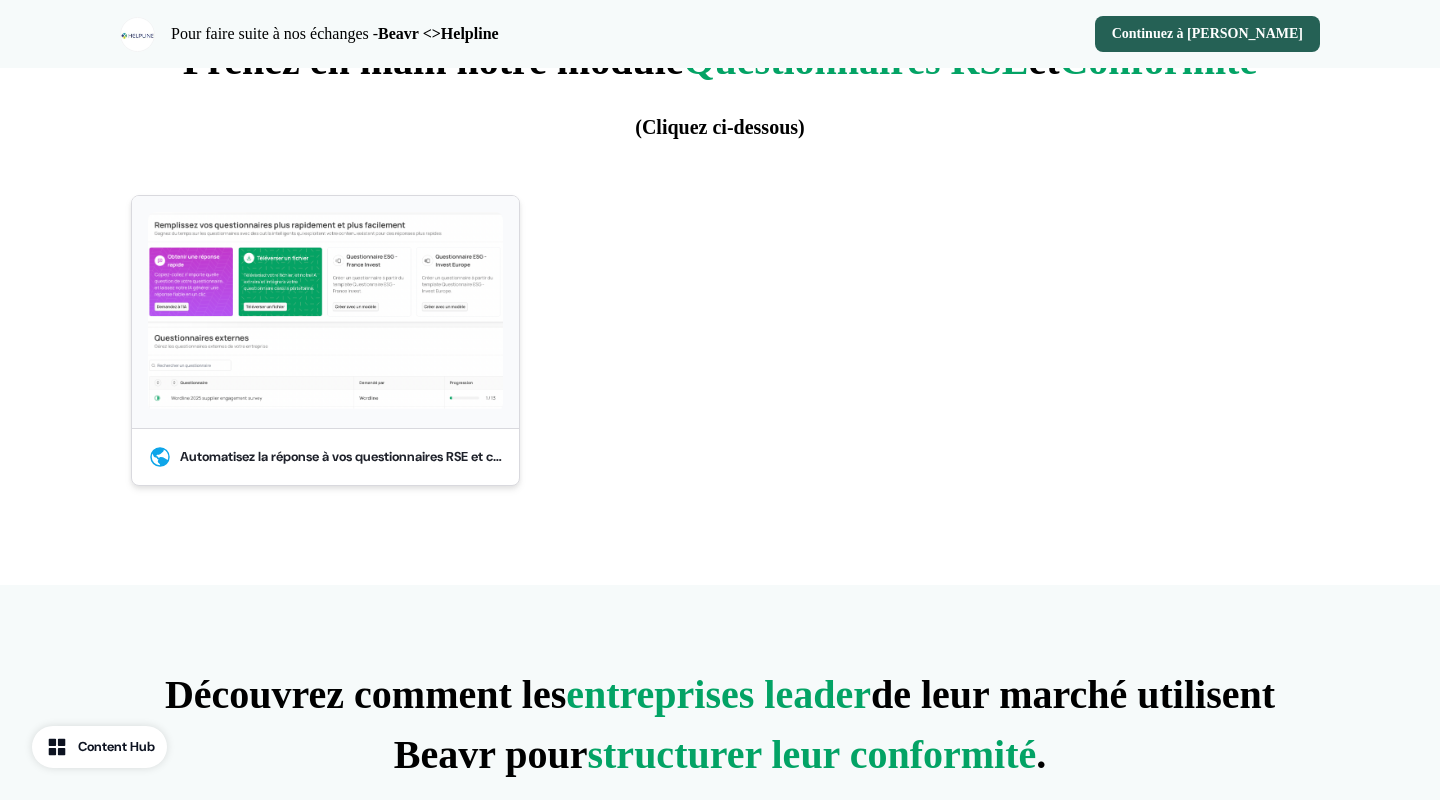 click at bounding box center (325, 312) 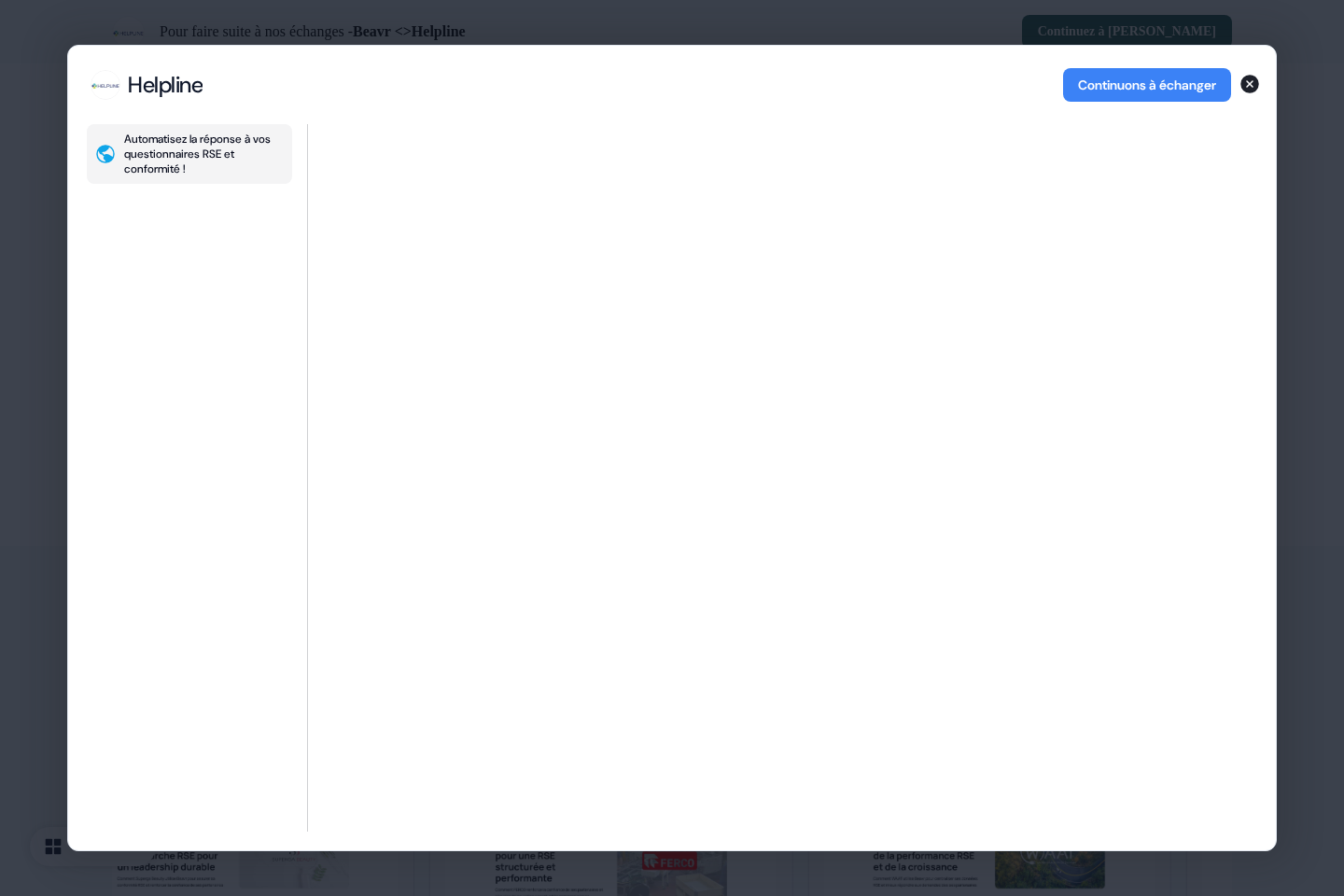 click on "Helpline Helpline Continuons à échanger Automatisez la réponse à vos questionnaires RSE et conformité ! Automatisez la réponse à vos questionnaires RSE et conformité ! Continuons à échanger Close" at bounding box center [672, 448] 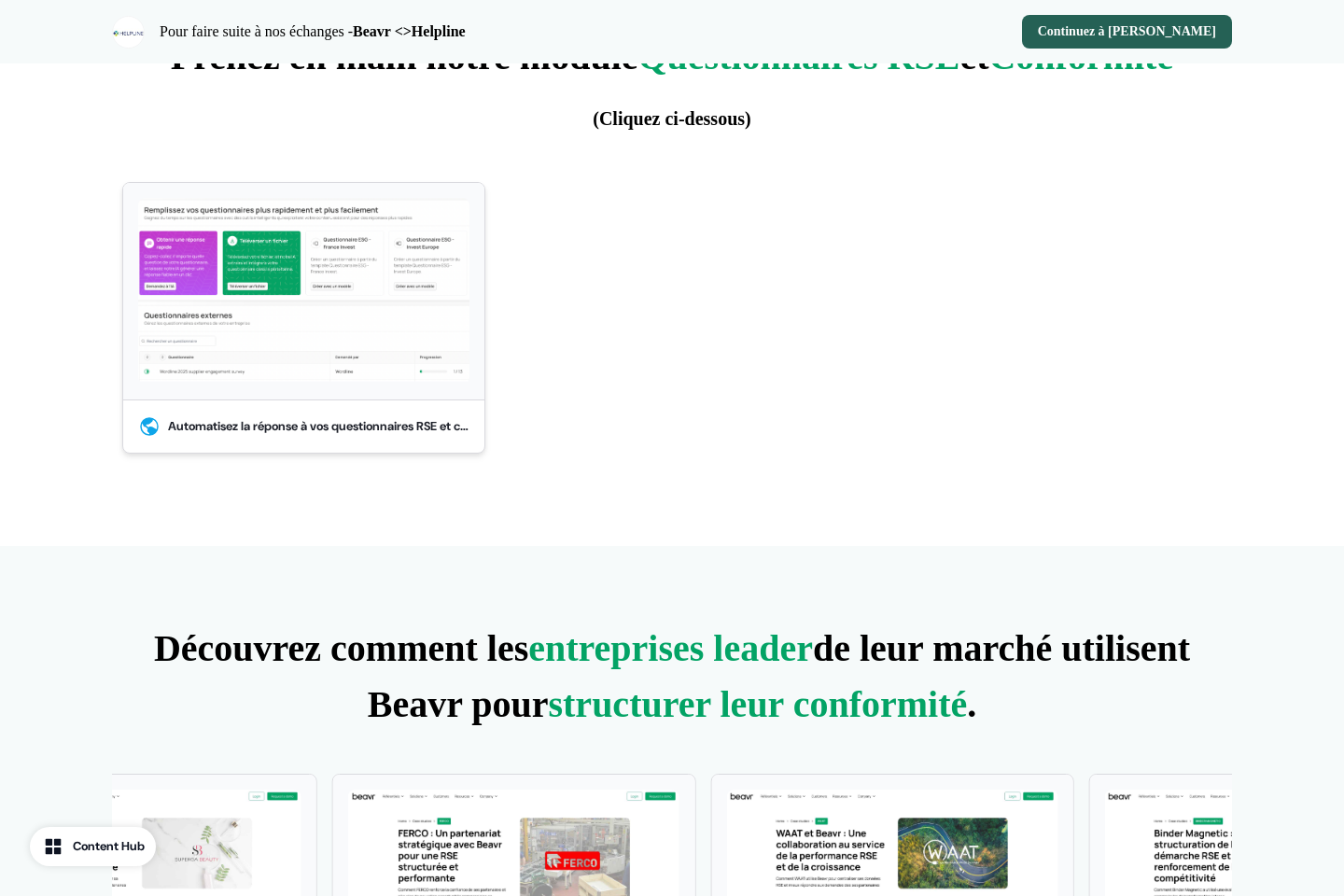 click at bounding box center [303, 291] 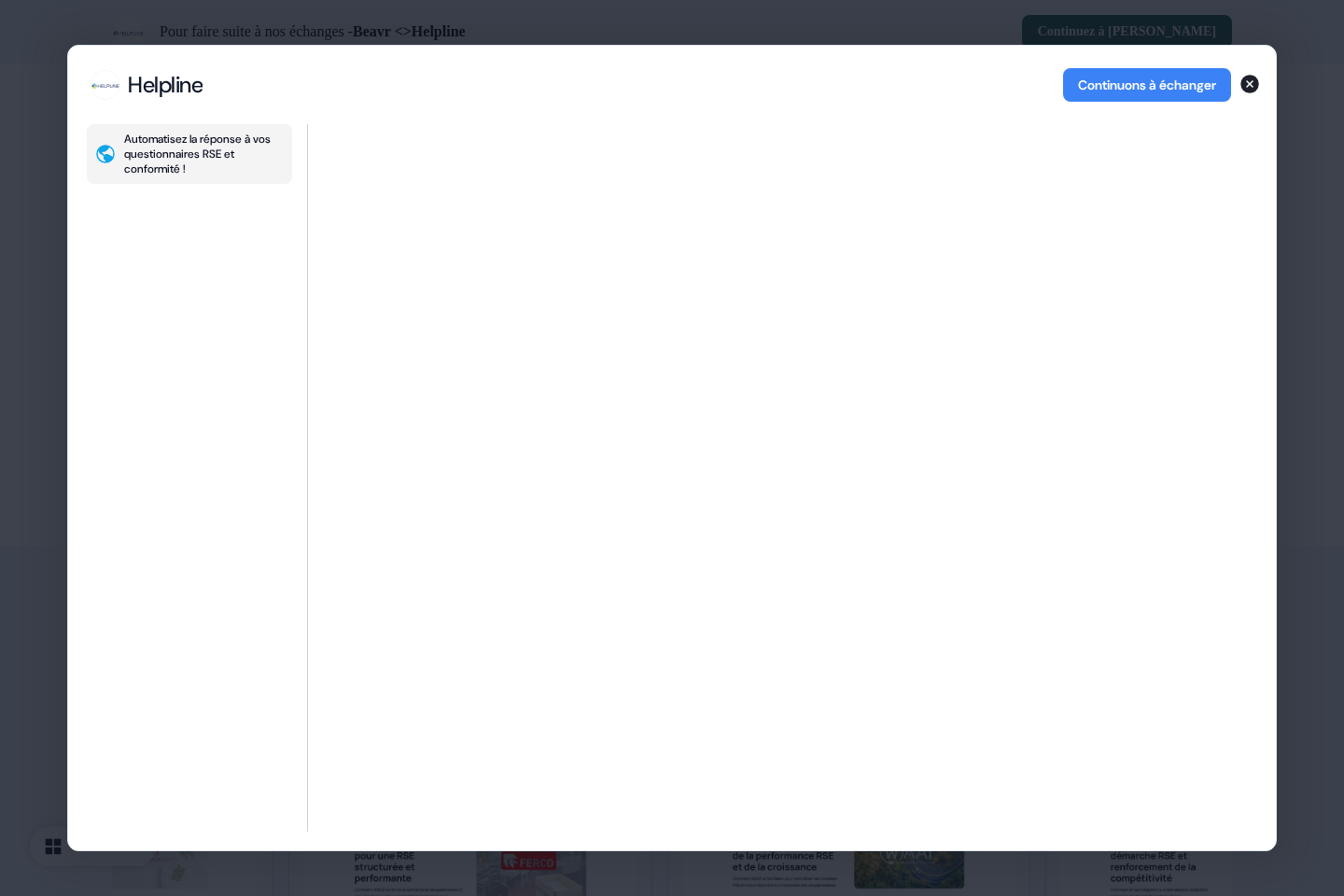 type 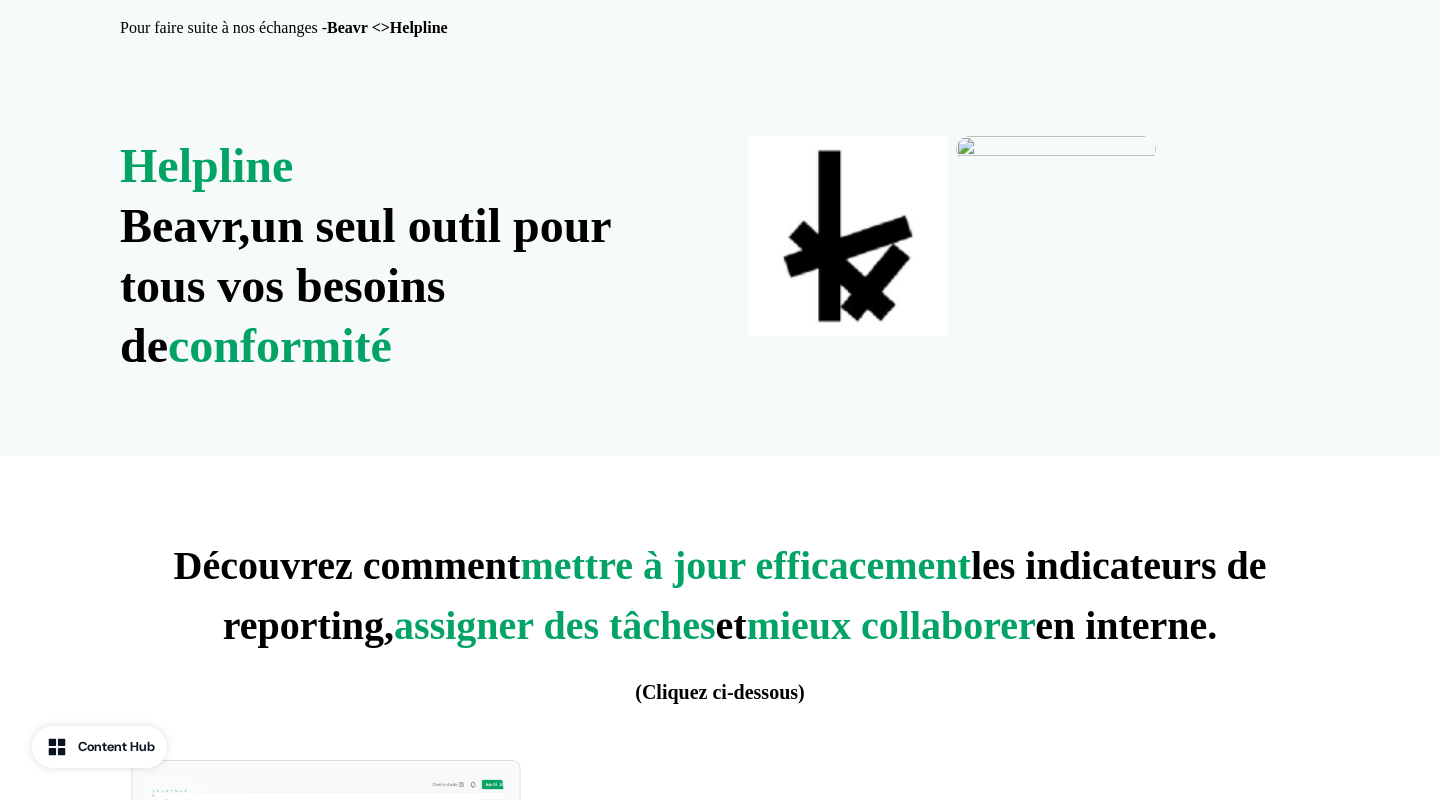 scroll, scrollTop: 0, scrollLeft: 0, axis: both 